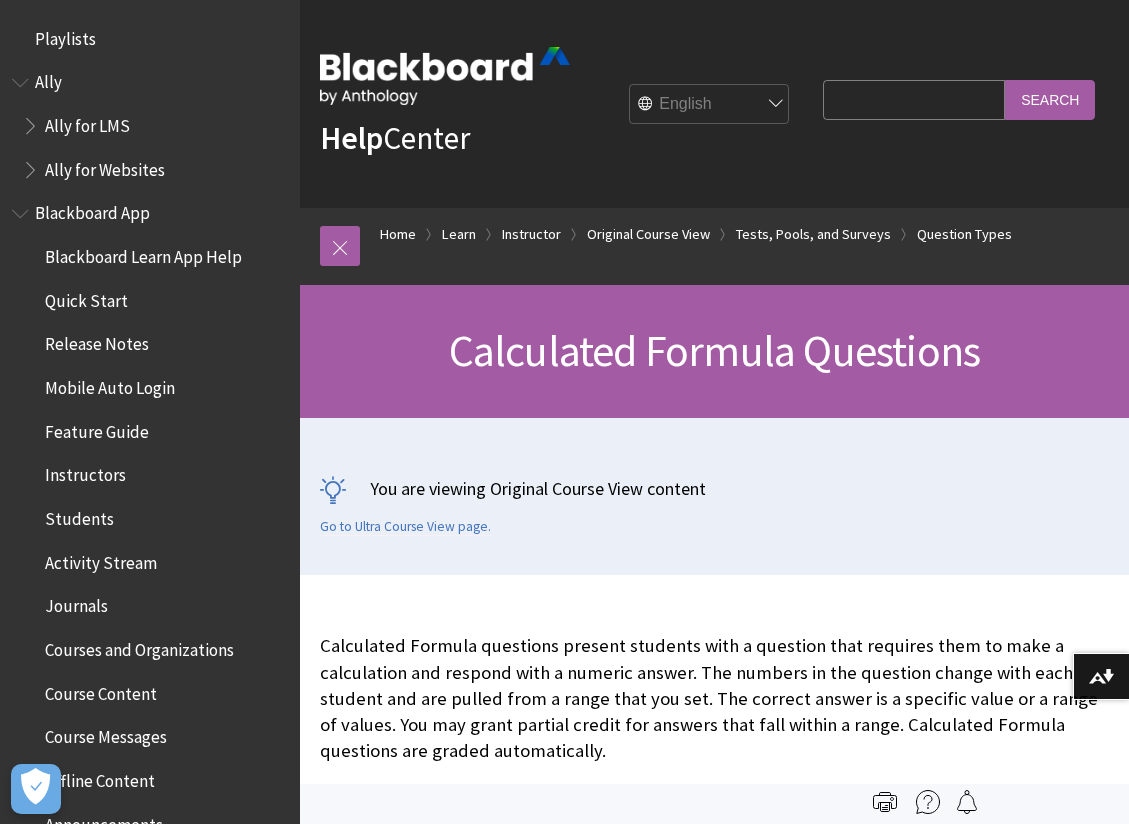 scroll, scrollTop: 2028, scrollLeft: 0, axis: vertical 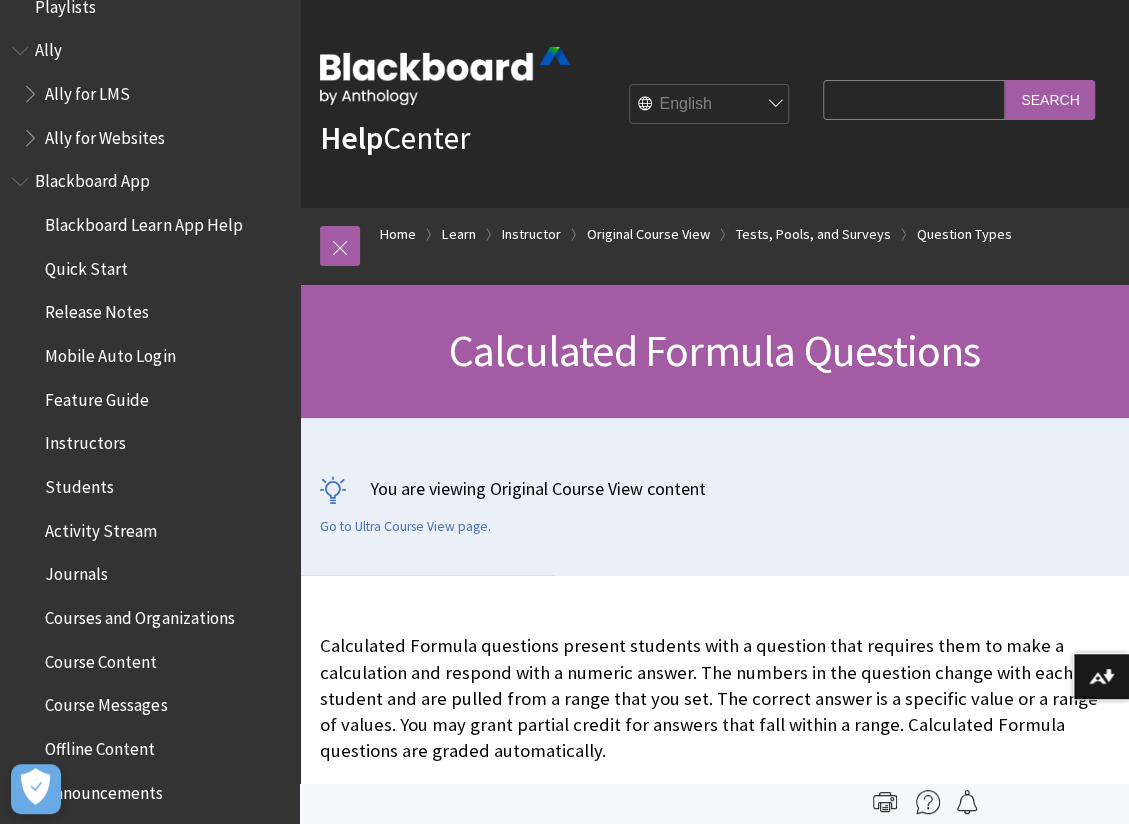 click on "Search Query" at bounding box center [914, 99] 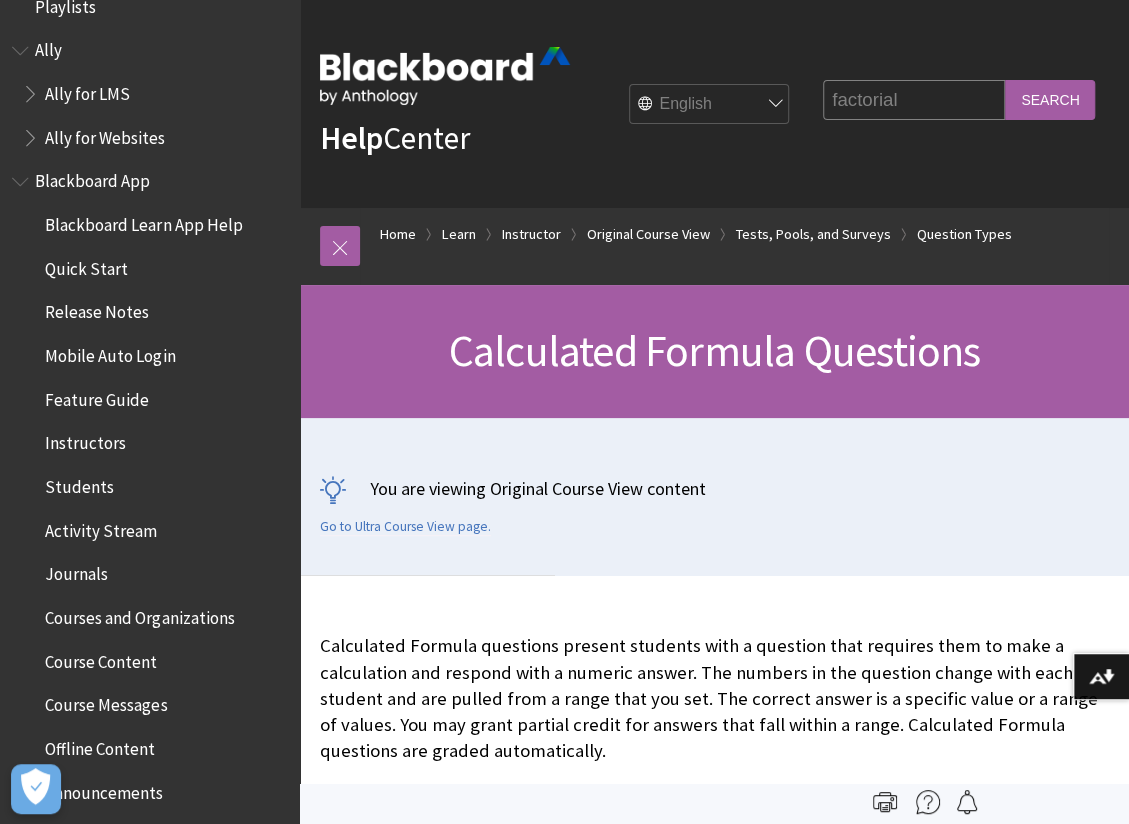 type on "factorial" 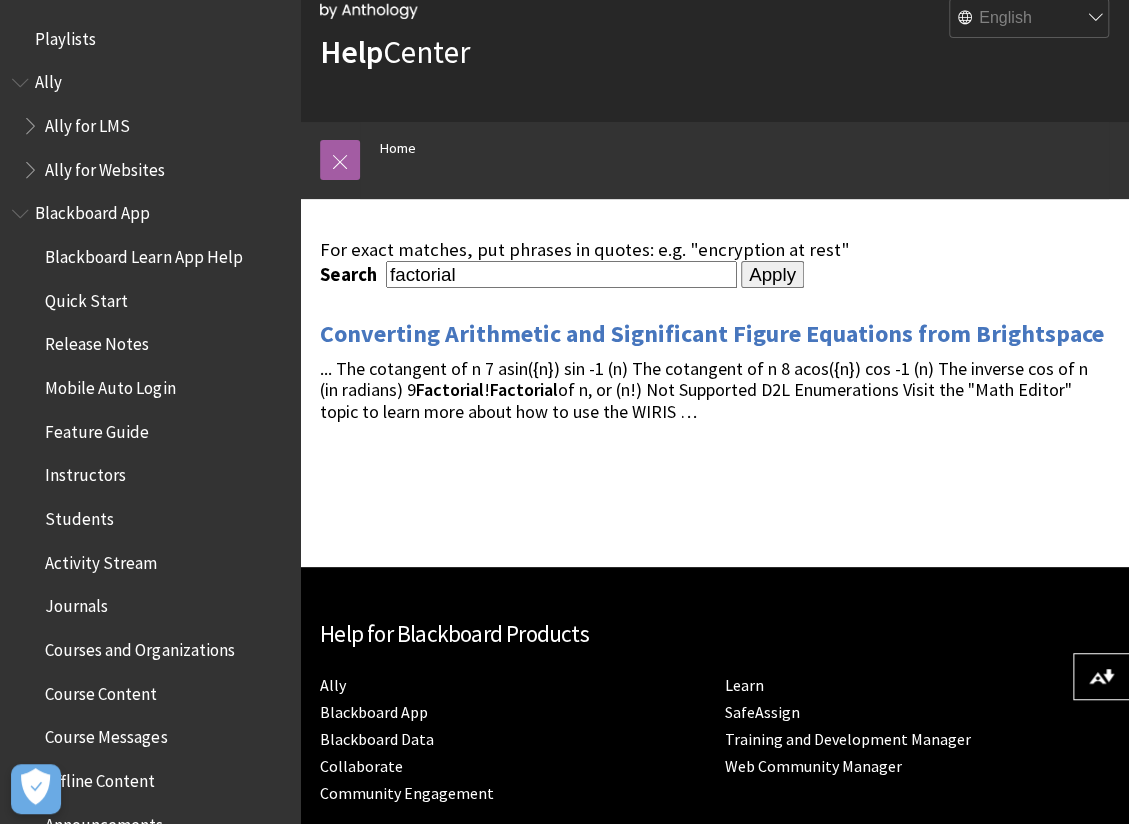 scroll, scrollTop: 129, scrollLeft: 0, axis: vertical 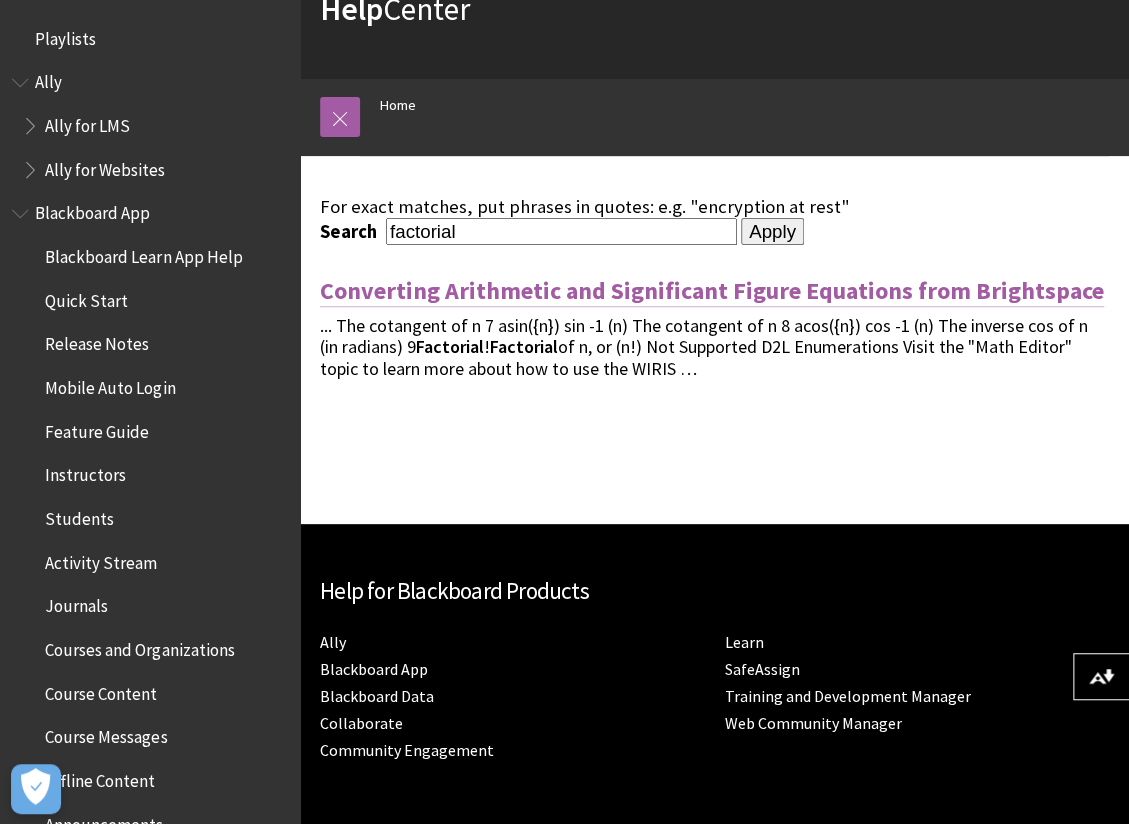 click on "Converting Arithmetic and Significant Figure Equations from Brightspace" at bounding box center [712, 291] 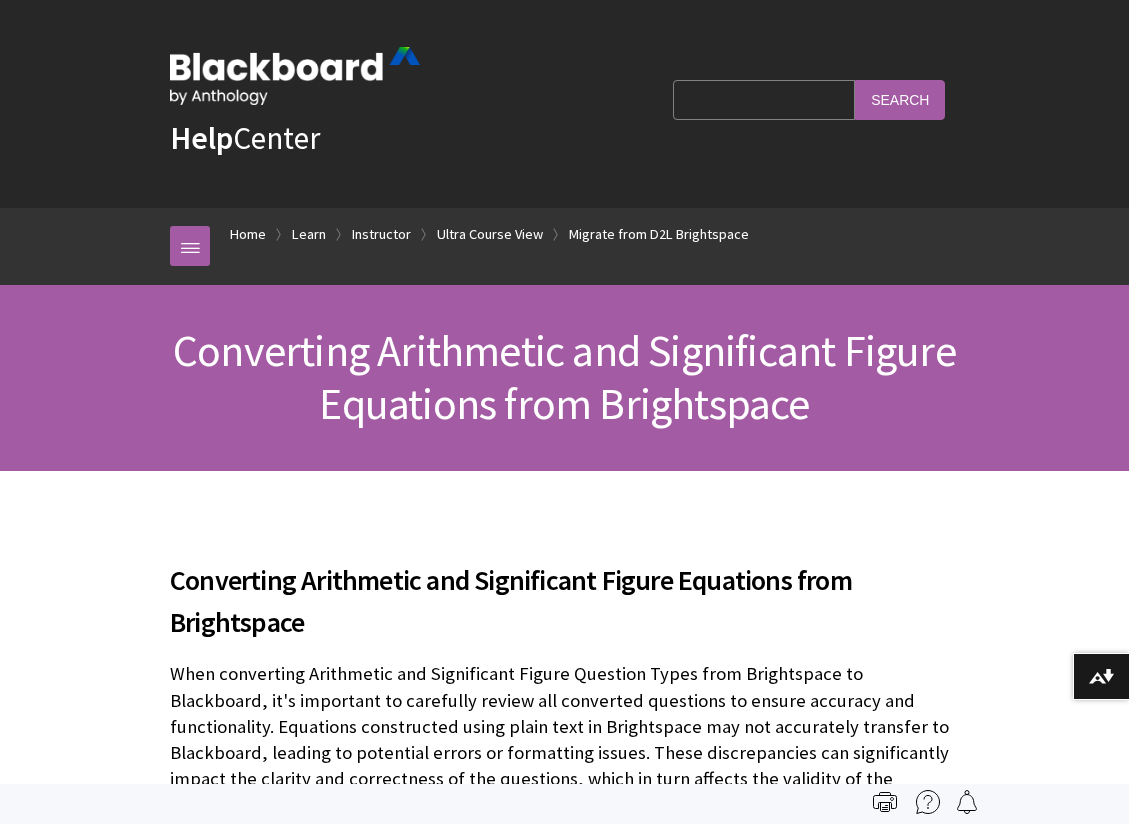 scroll, scrollTop: 0, scrollLeft: 0, axis: both 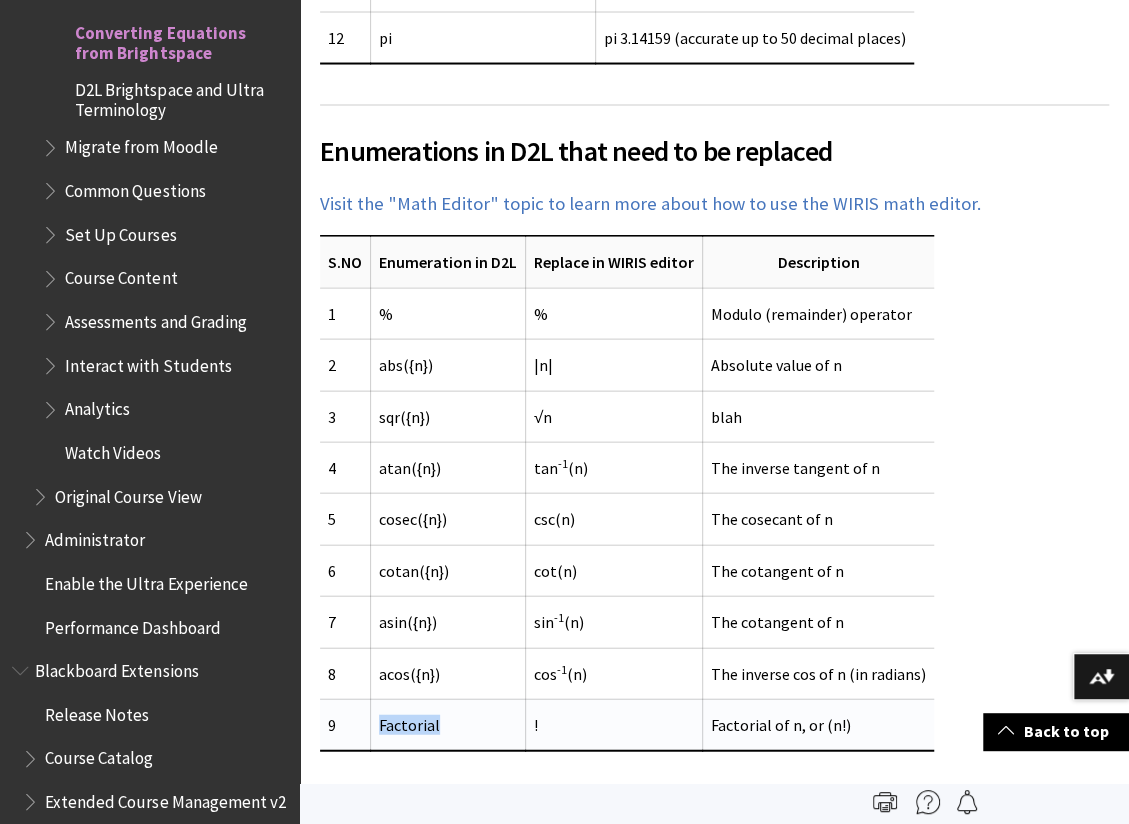 drag, startPoint x: 456, startPoint y: 689, endPoint x: 378, endPoint y: 690, distance: 78.00641 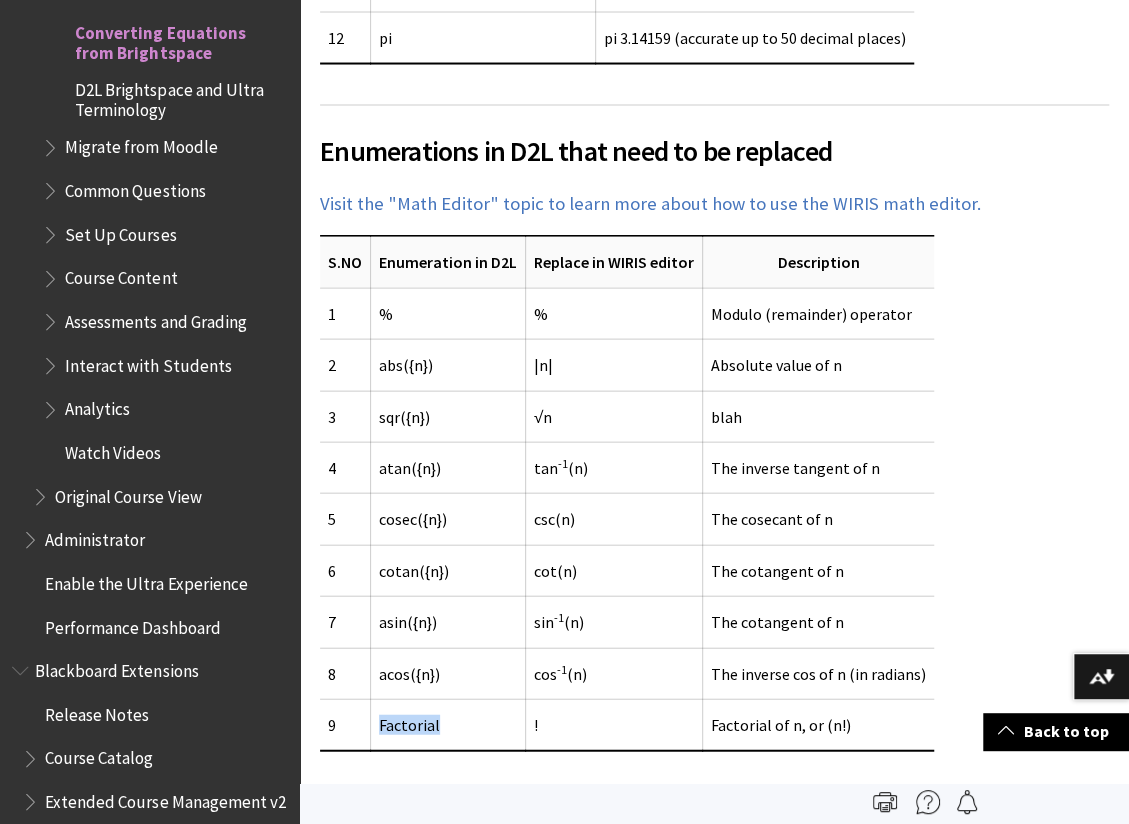 copy on "Factorial" 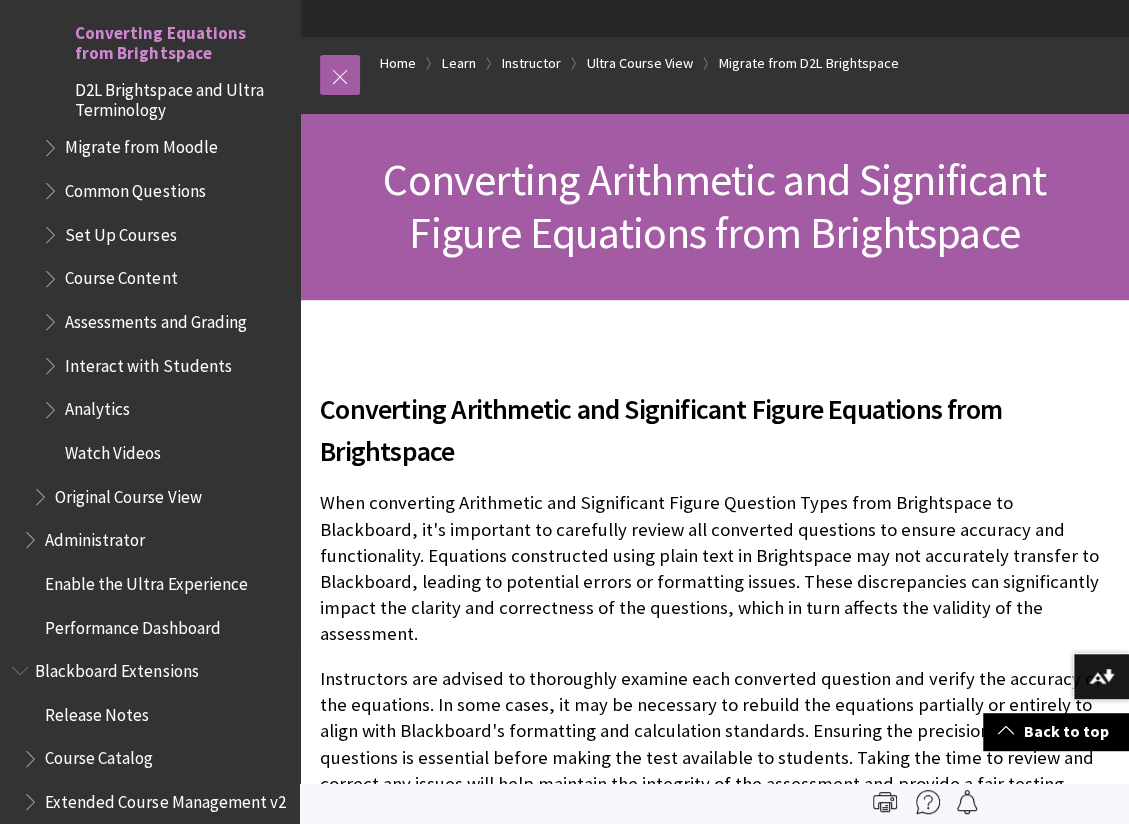 scroll, scrollTop: 172, scrollLeft: 0, axis: vertical 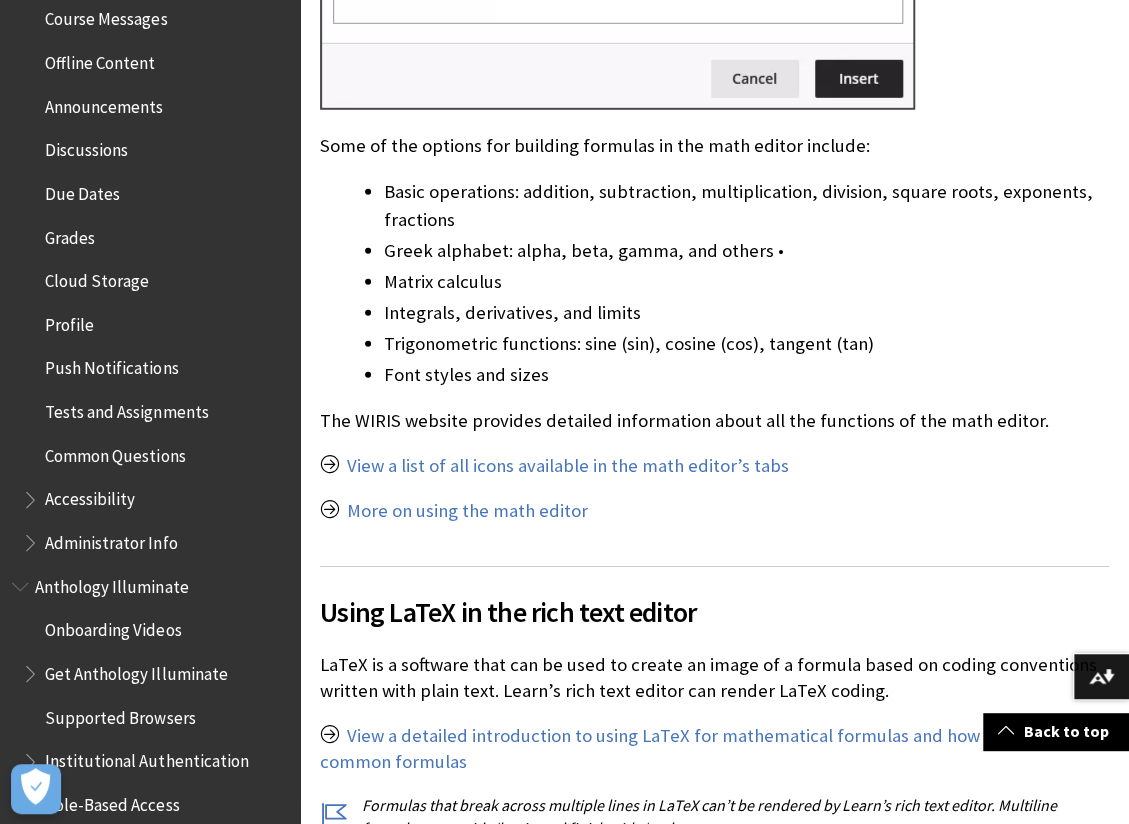 click on "Tests and Assignments" at bounding box center [126, 408] 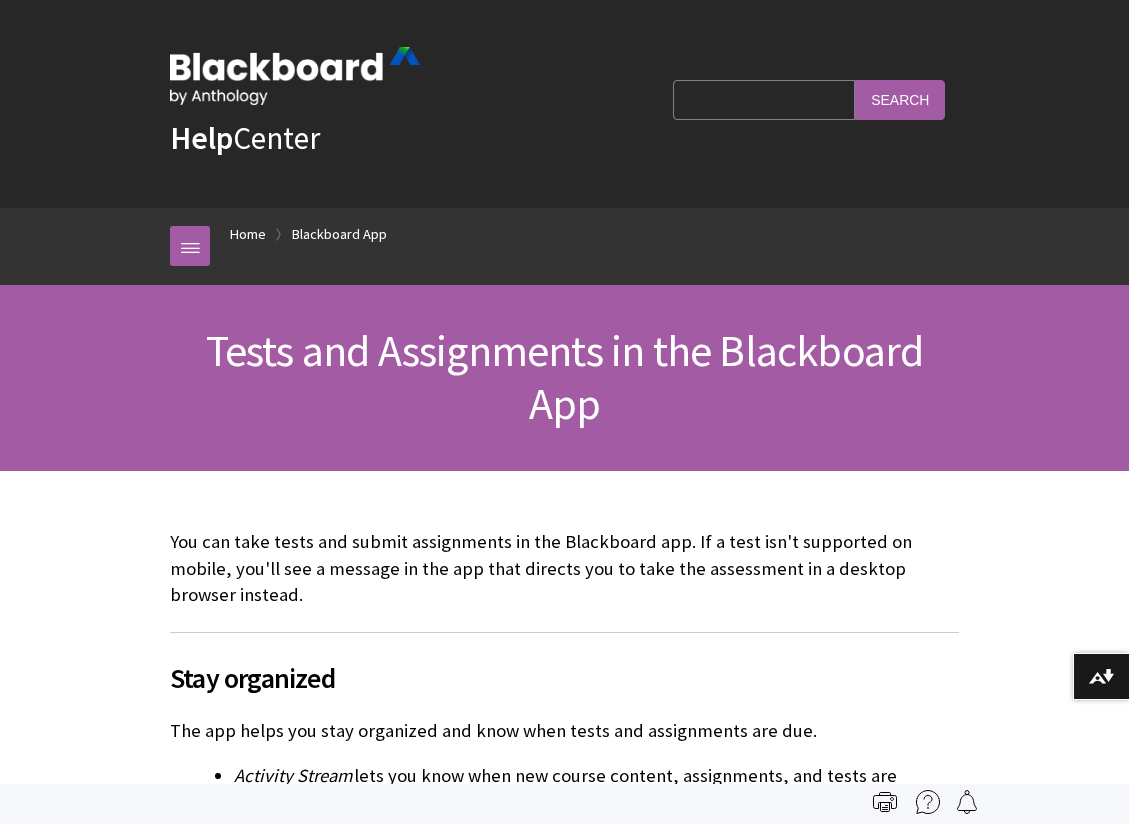 scroll, scrollTop: 0, scrollLeft: 0, axis: both 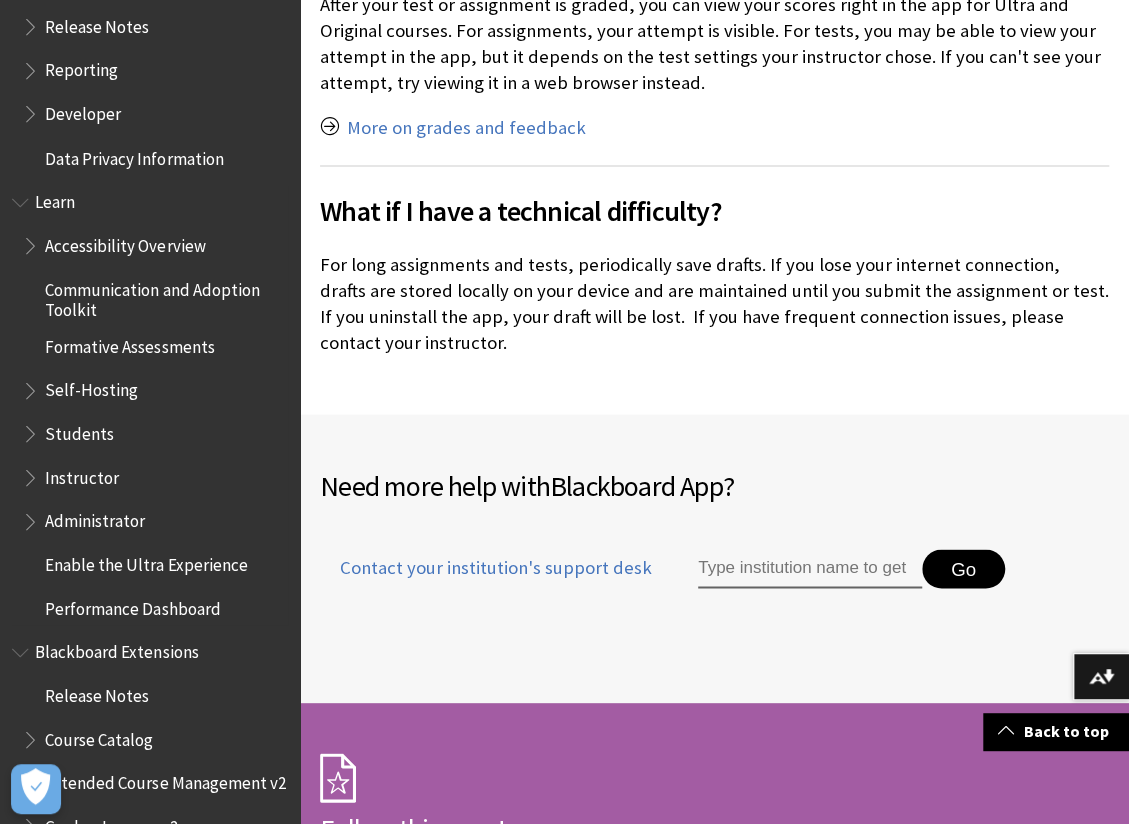 click on "Instructor" at bounding box center [82, 473] 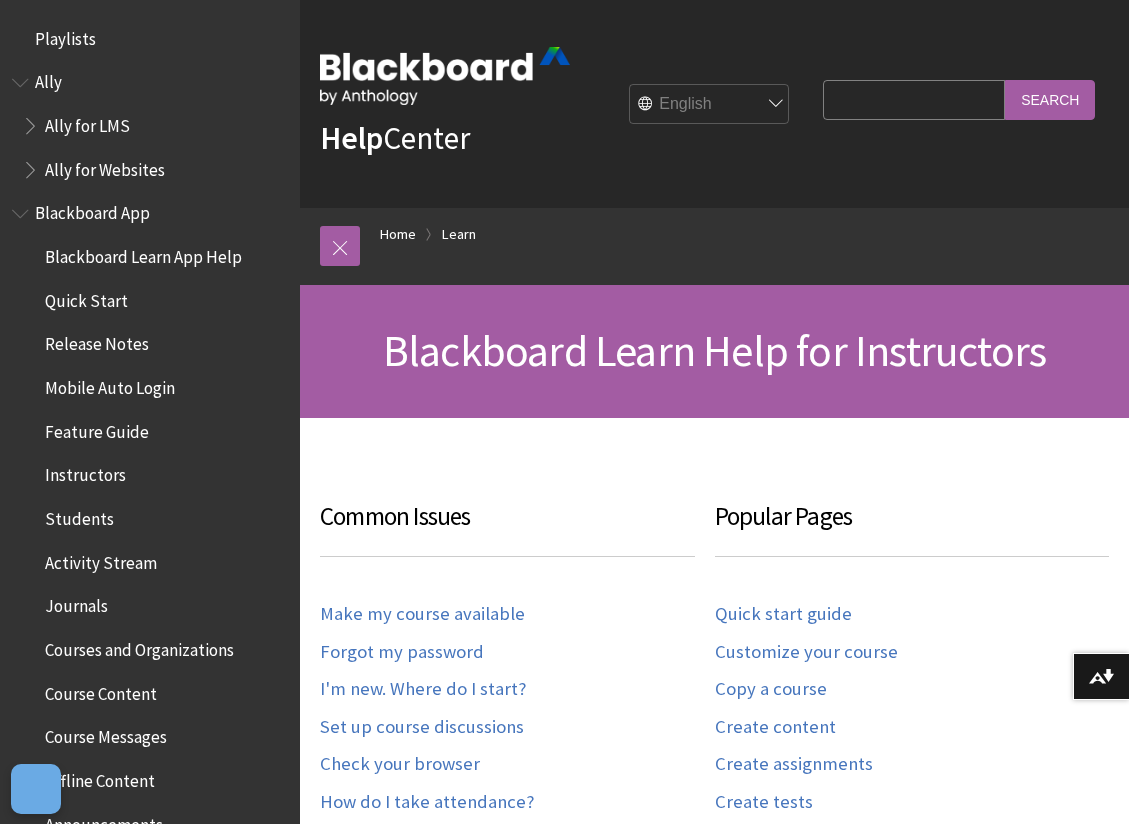 scroll, scrollTop: 0, scrollLeft: 0, axis: both 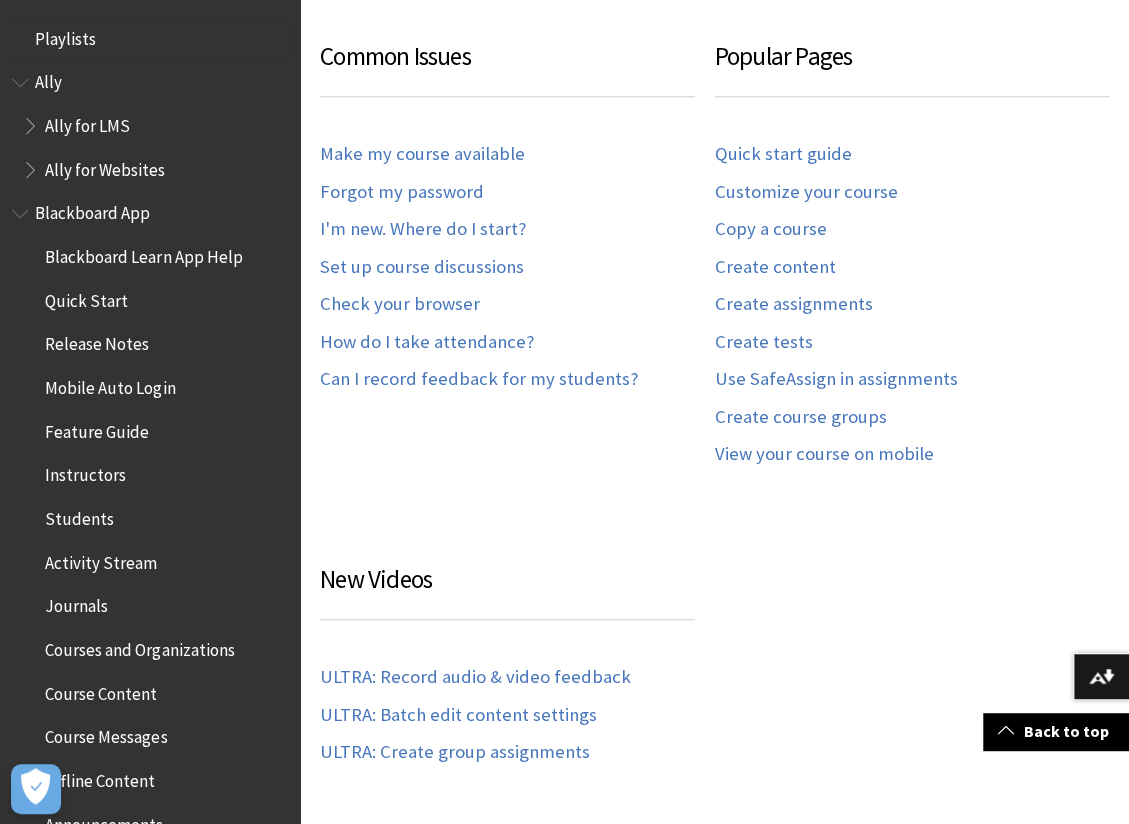 click on "Playlists" at bounding box center (65, 35) 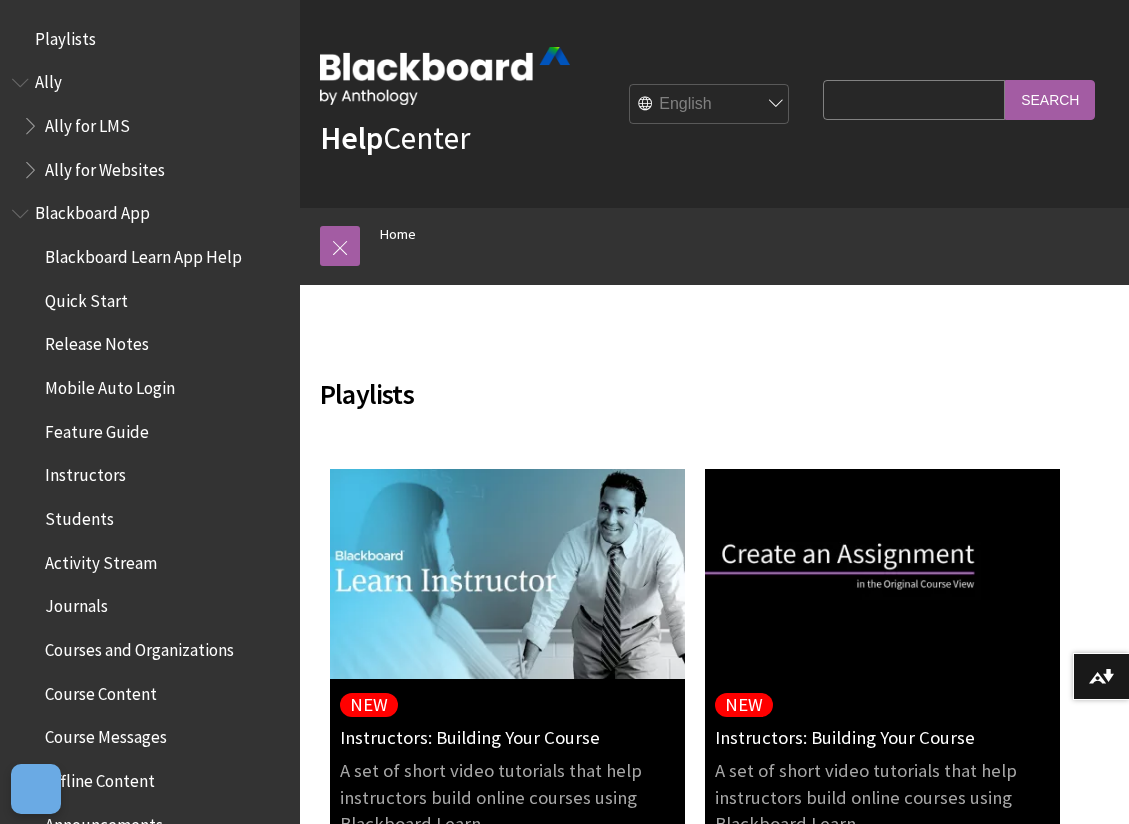 scroll, scrollTop: 0, scrollLeft: 0, axis: both 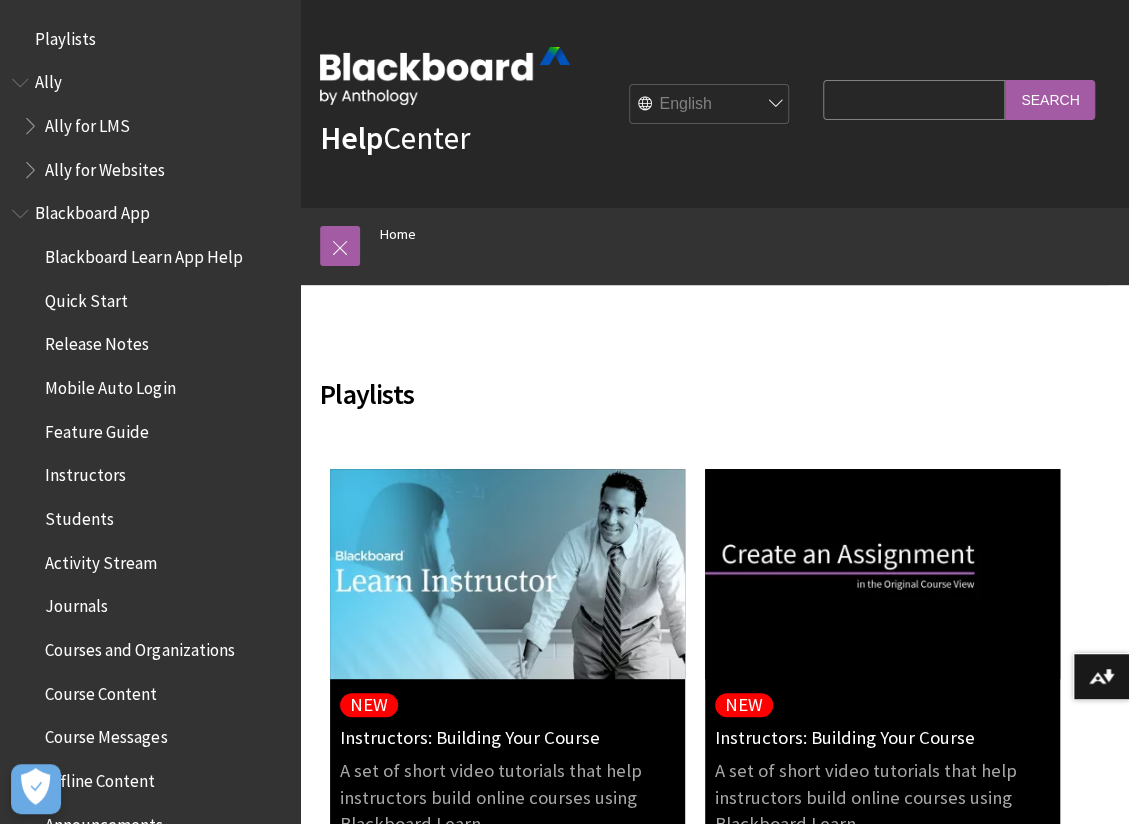 click on "Help" at bounding box center [351, 138] 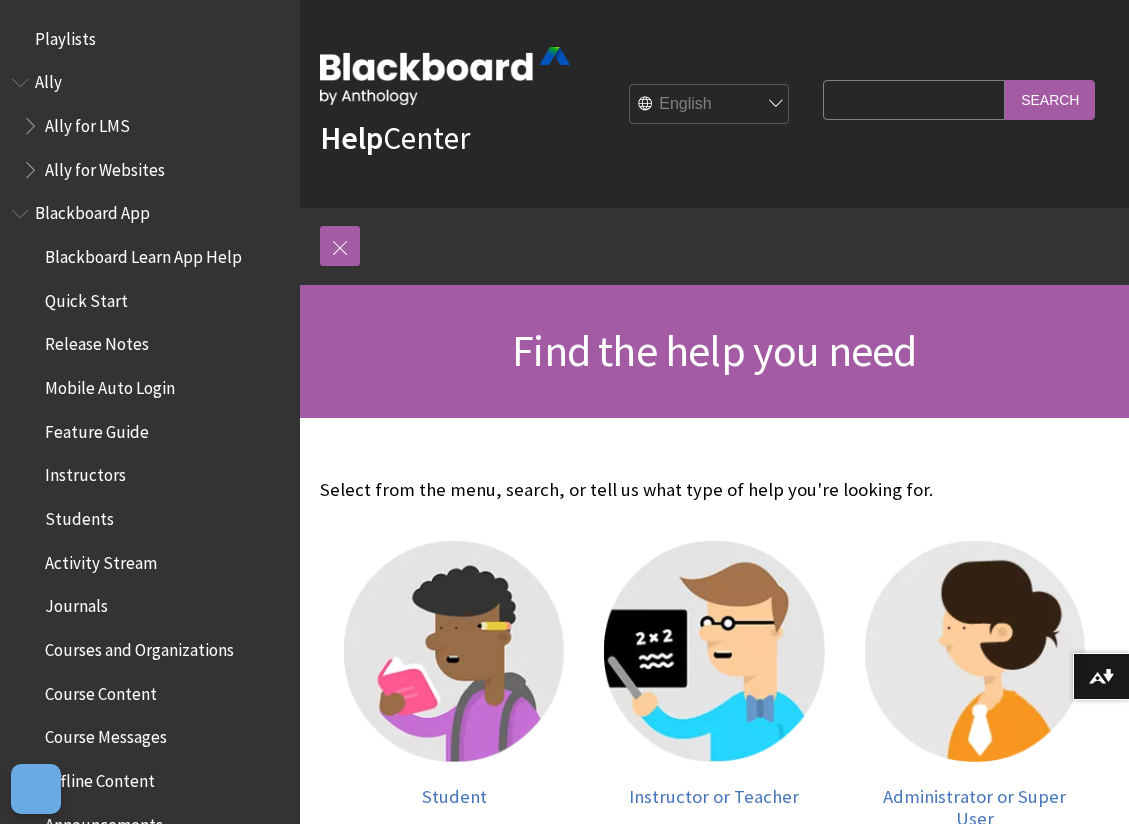 scroll, scrollTop: 0, scrollLeft: 0, axis: both 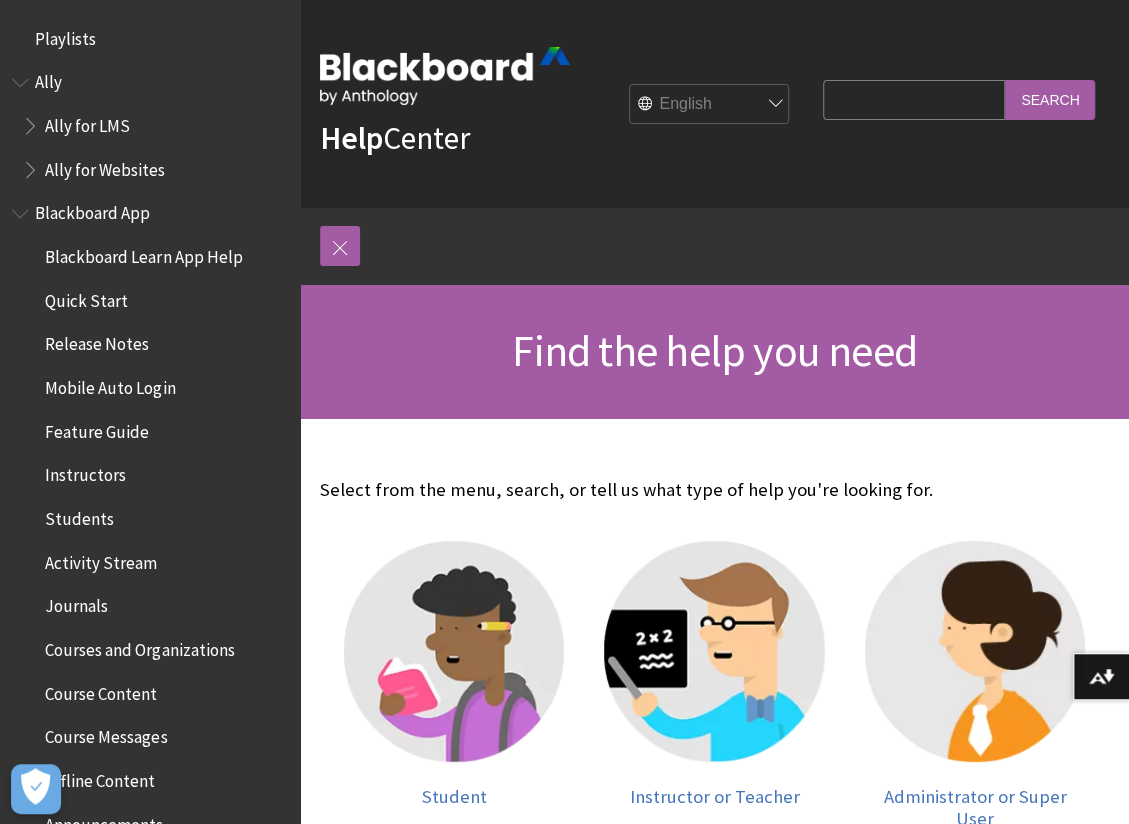 click on "Search Query" at bounding box center [914, 99] 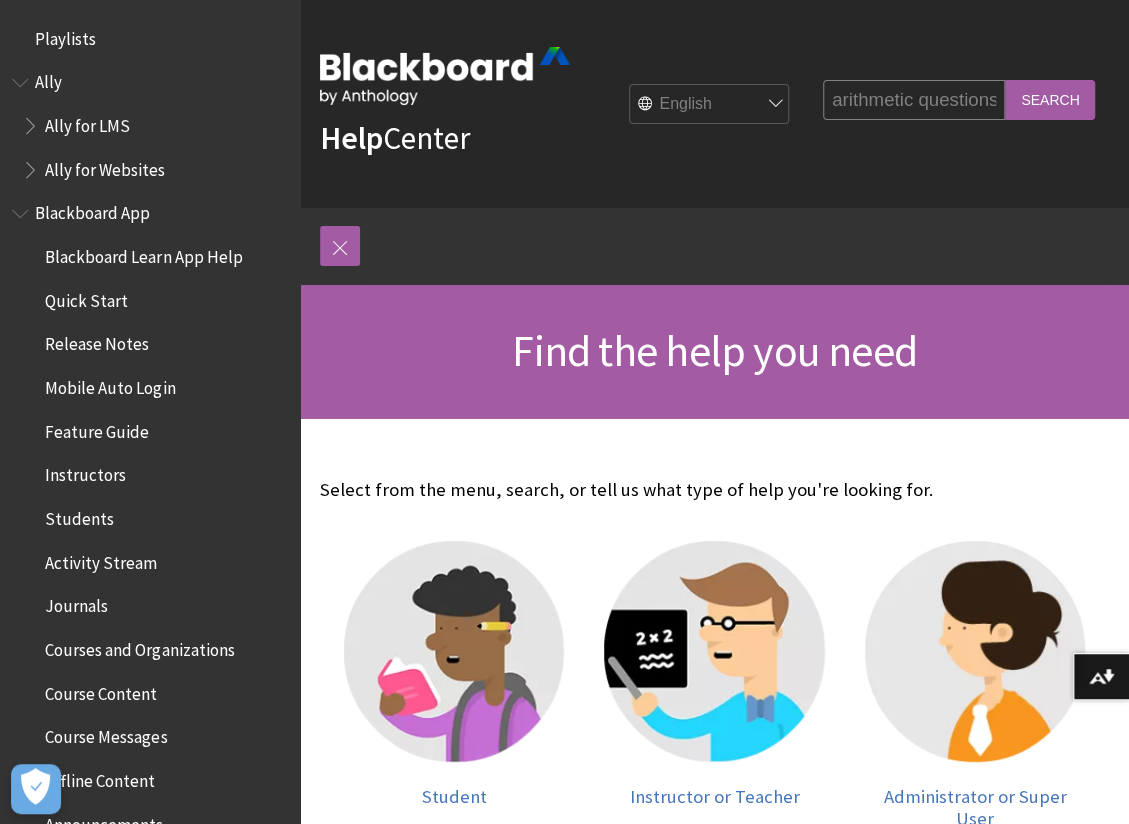 type on "arithmetic questions" 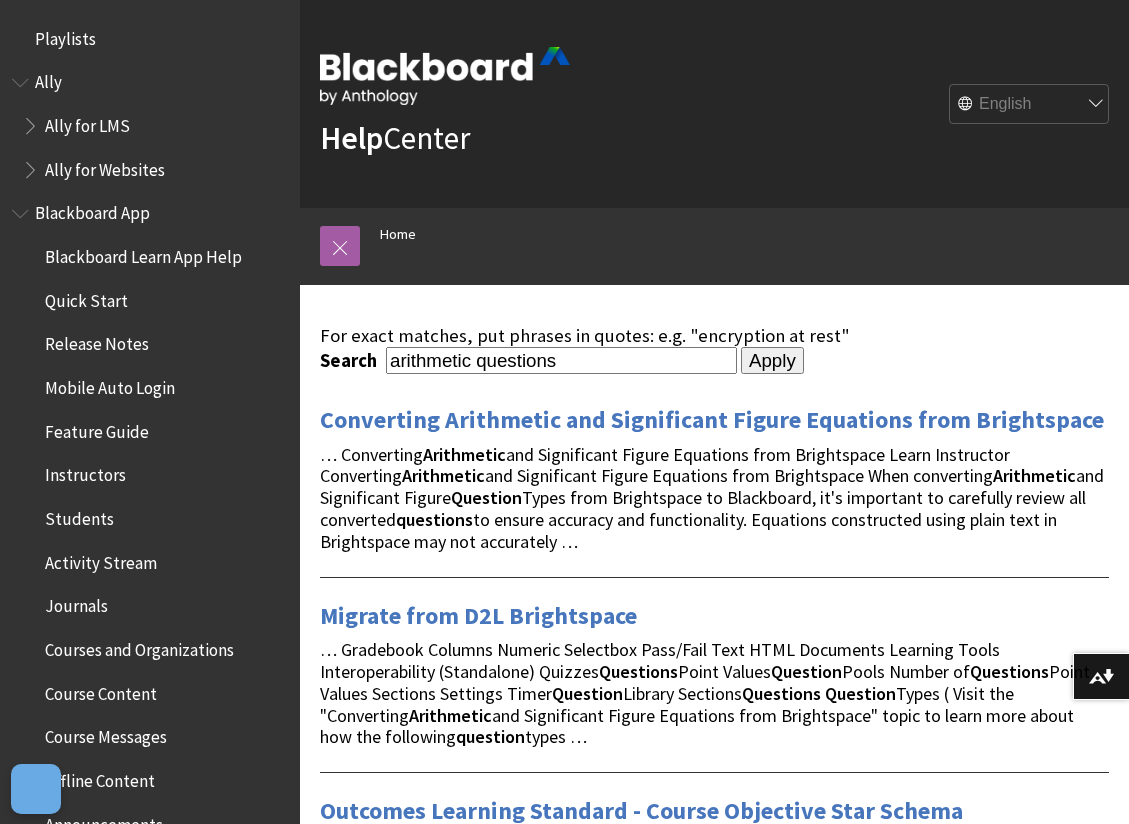 scroll, scrollTop: 0, scrollLeft: 0, axis: both 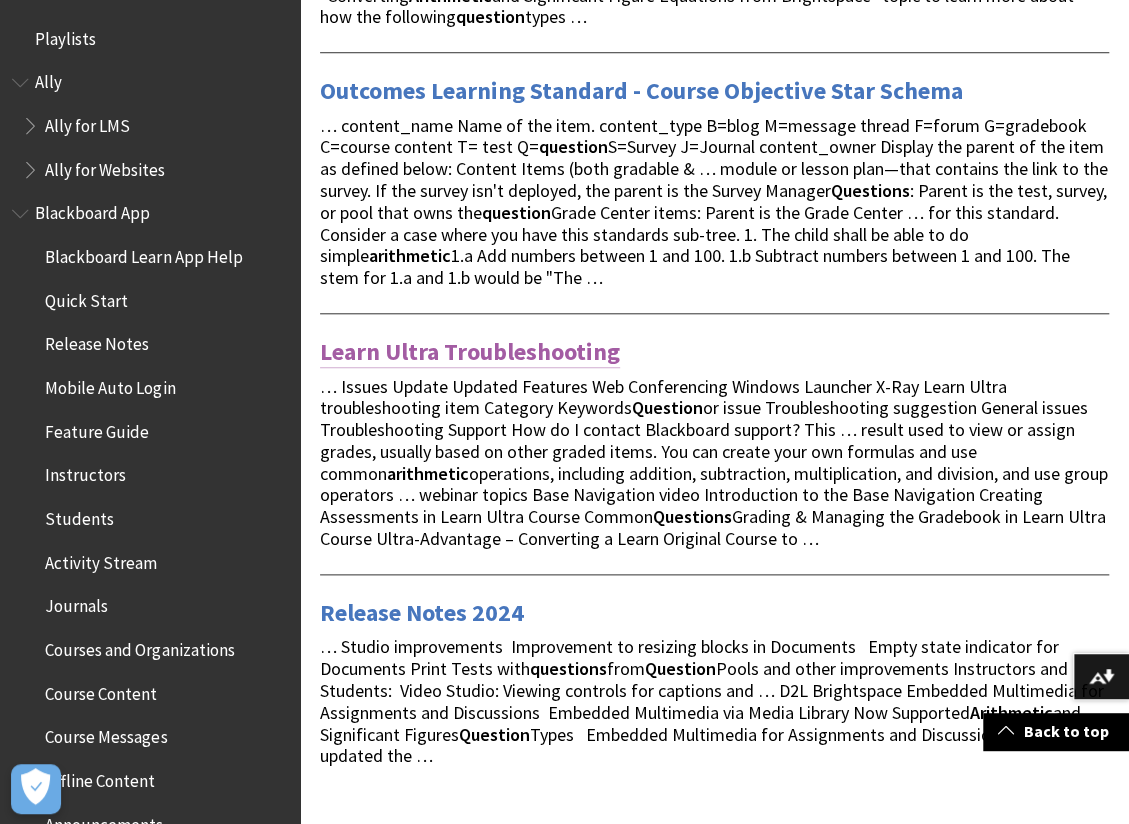 click on "Learn Ultra Troubleshooting" at bounding box center [470, 352] 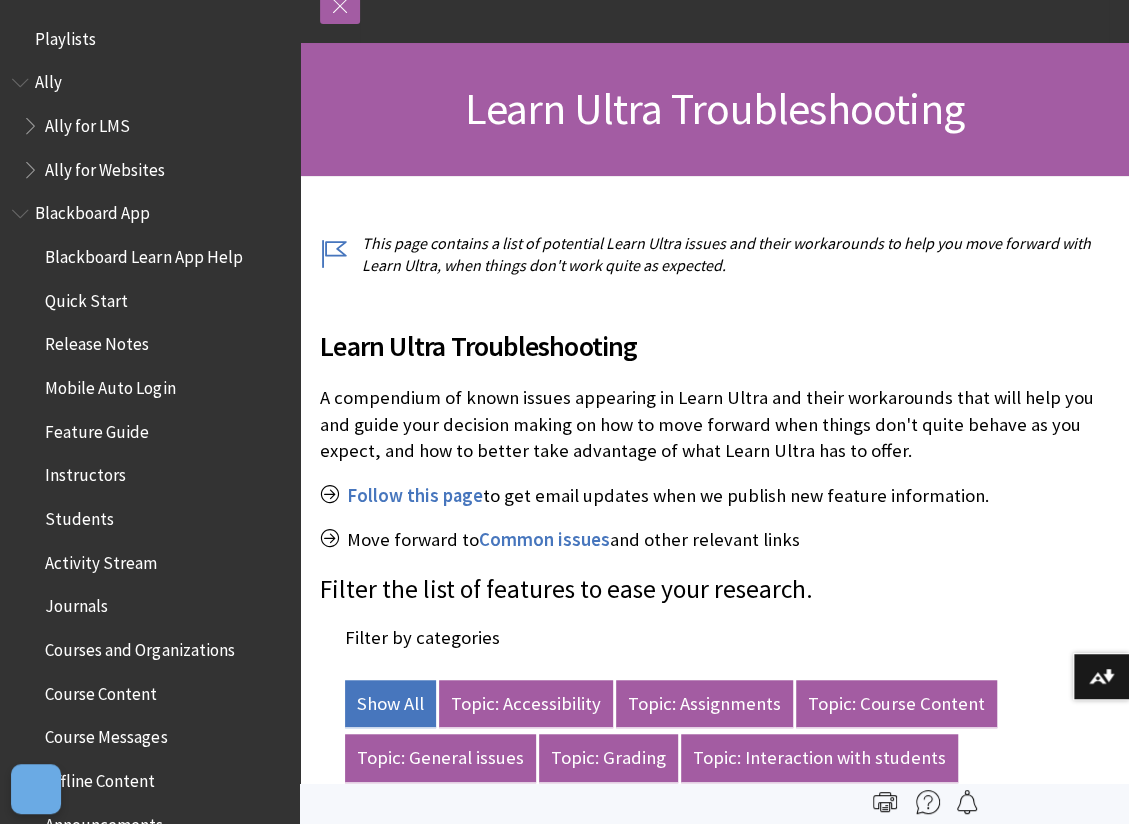 scroll, scrollTop: 0, scrollLeft: 0, axis: both 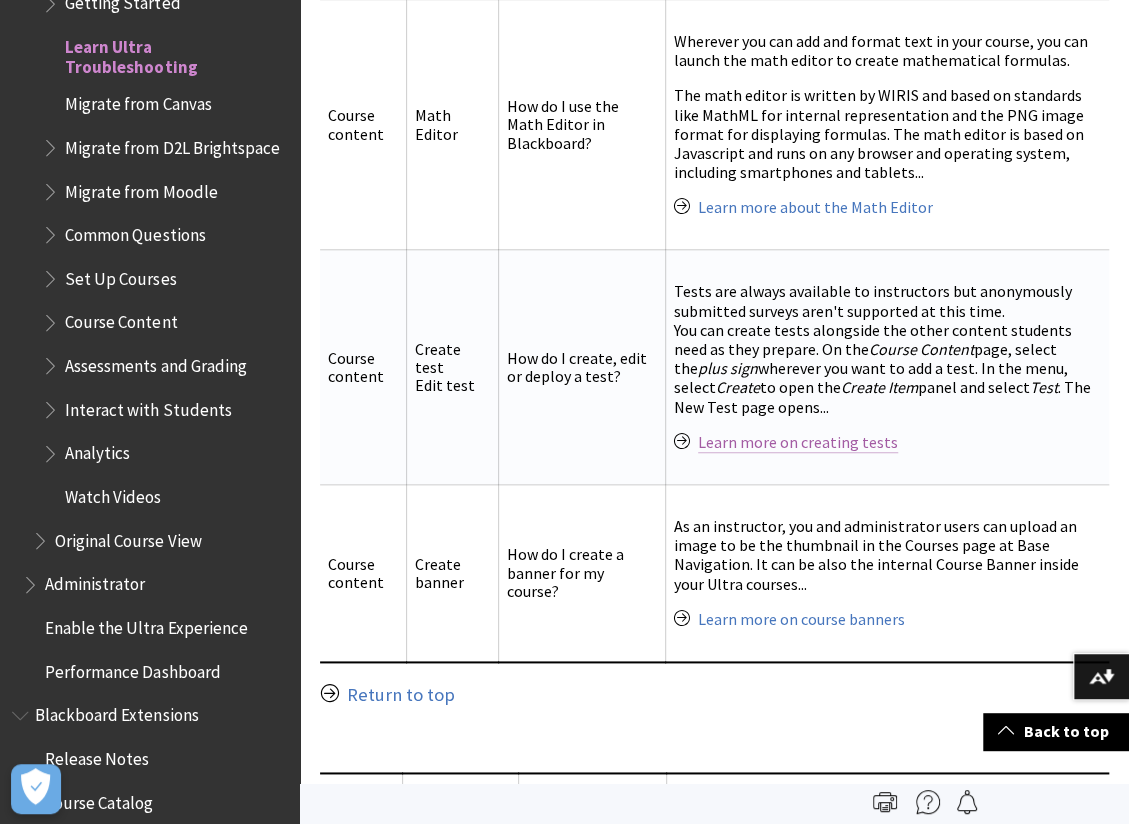 click on "Learn more on creating tests" at bounding box center [798, 442] 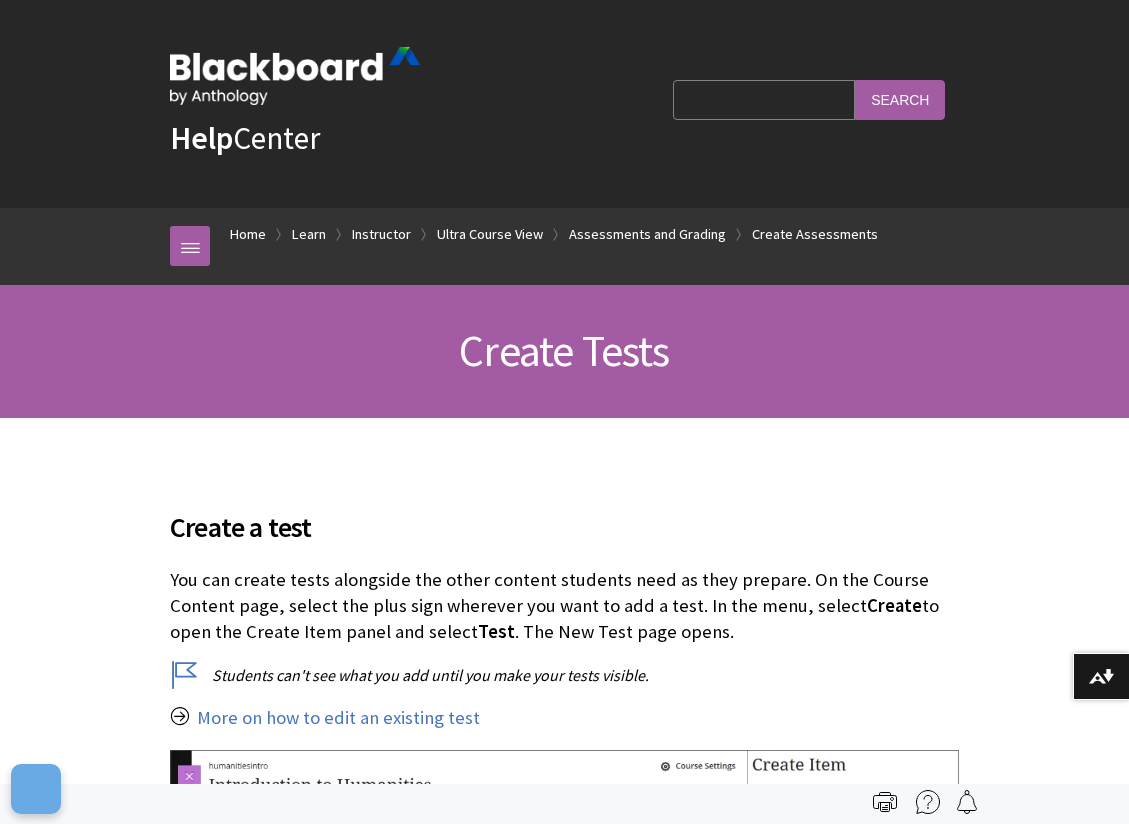scroll, scrollTop: 331, scrollLeft: 0, axis: vertical 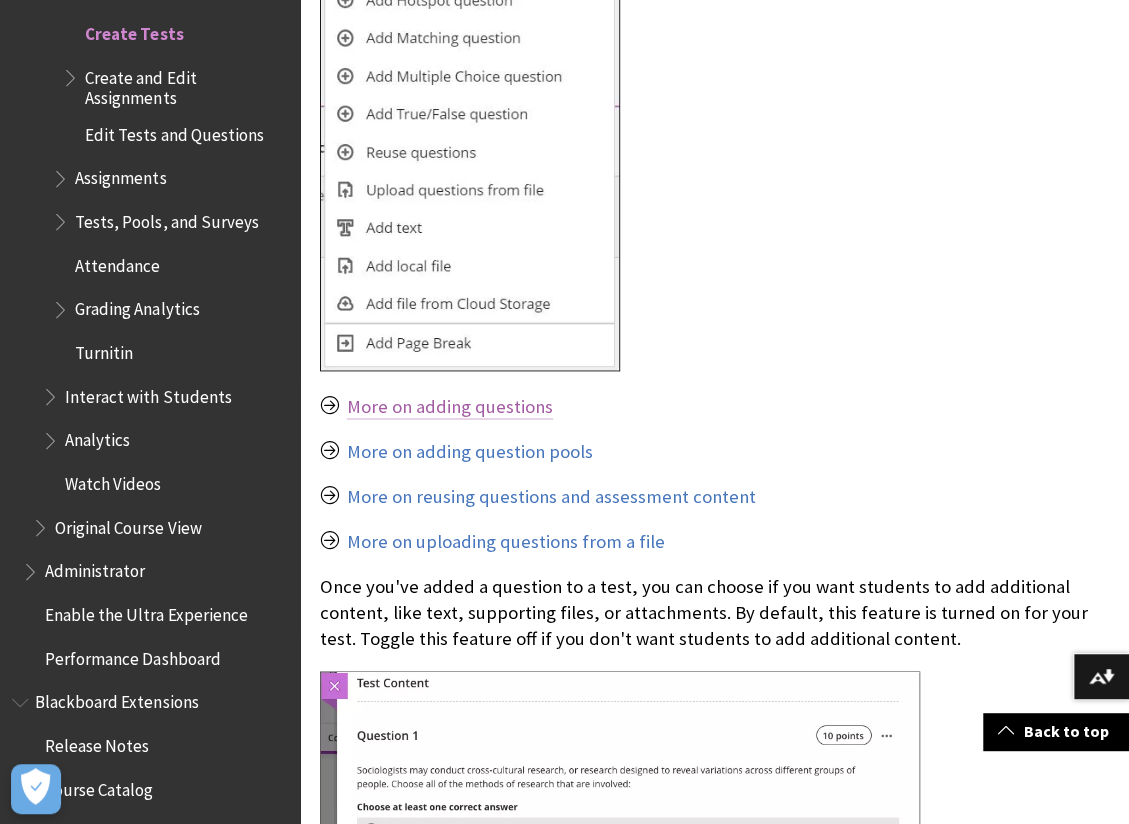 click on "More on adding questions" at bounding box center [450, 407] 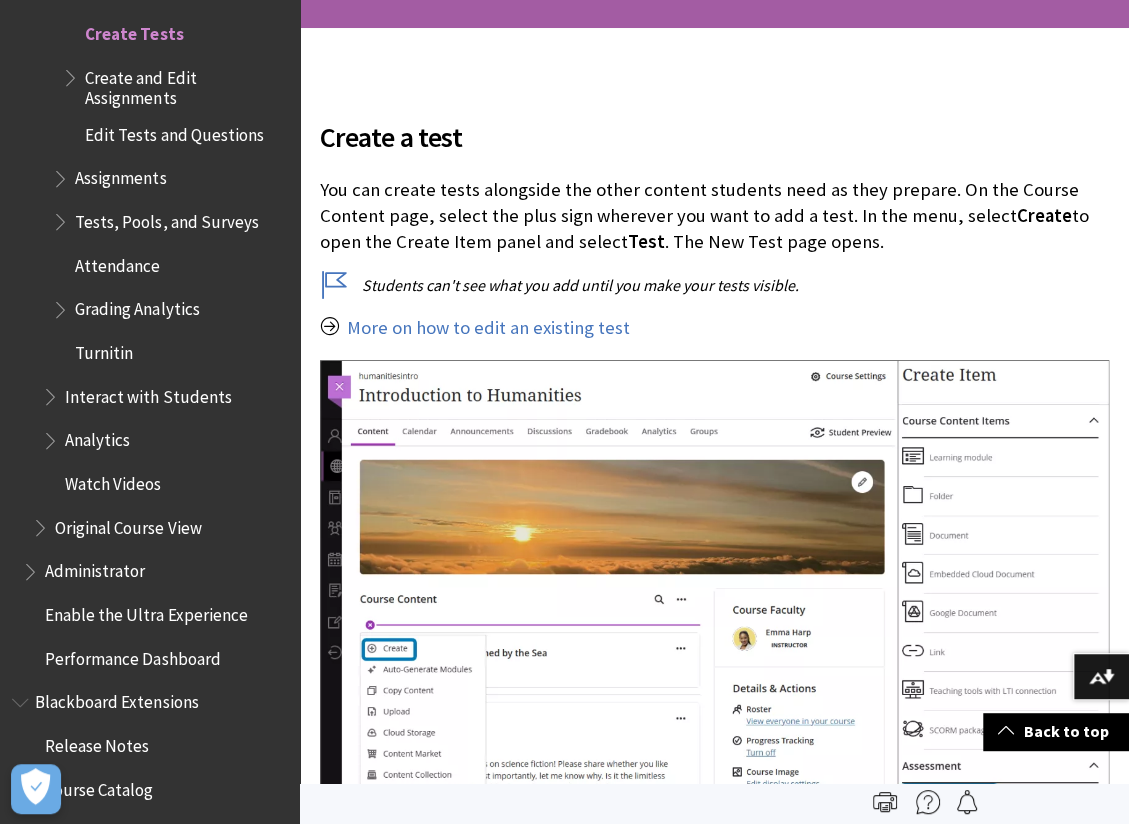scroll, scrollTop: 0, scrollLeft: 0, axis: both 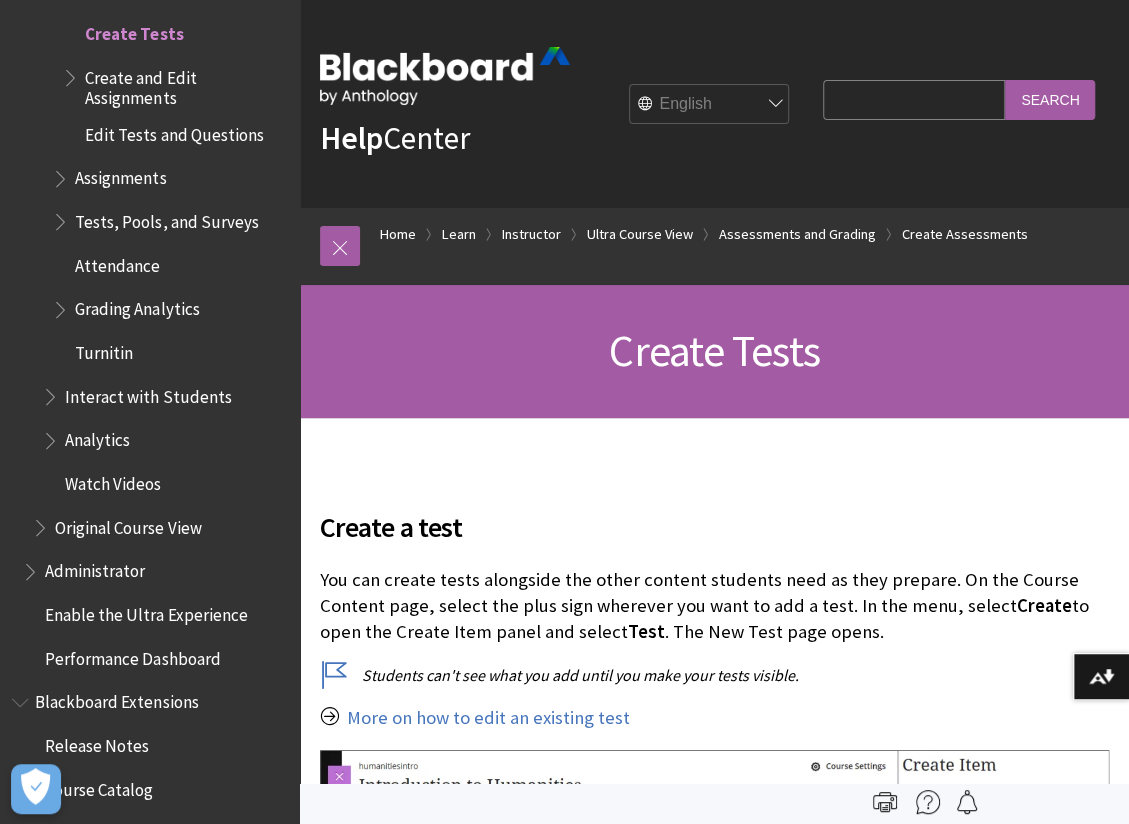 click on "Search Query" at bounding box center [914, 99] 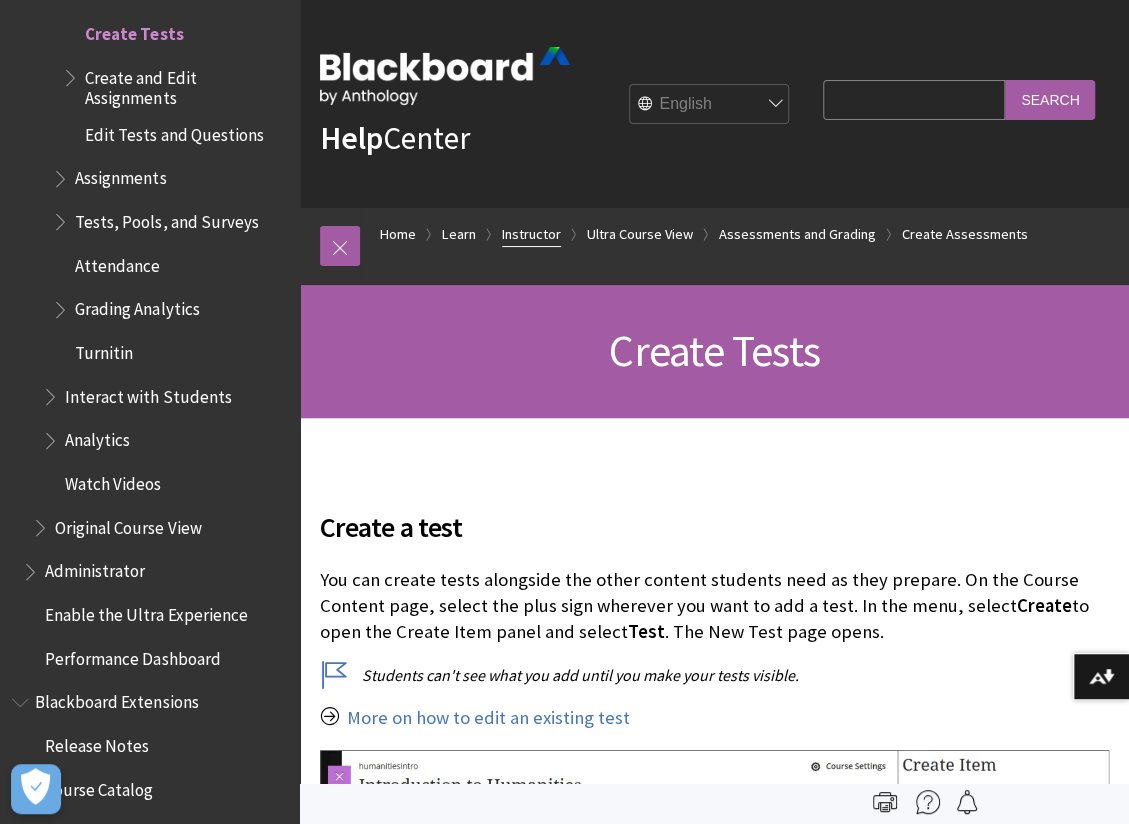click on "Instructor" at bounding box center [531, 234] 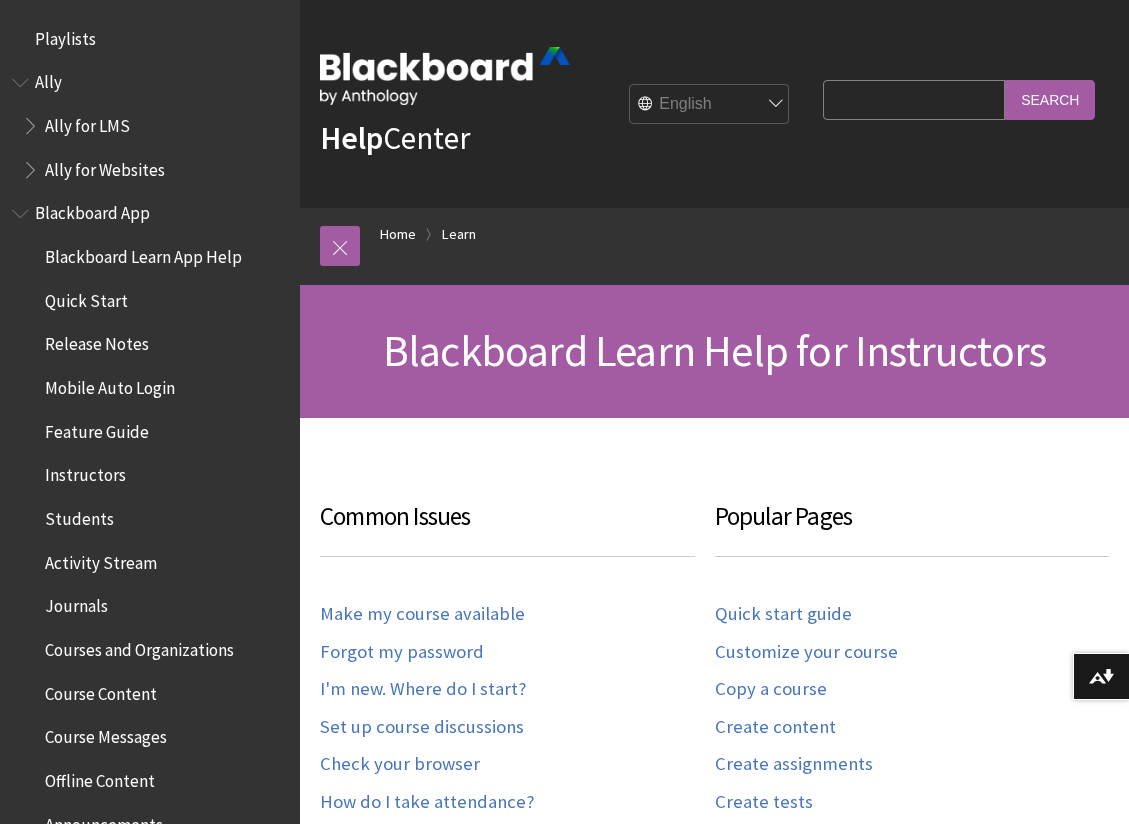 scroll, scrollTop: 0, scrollLeft: 0, axis: both 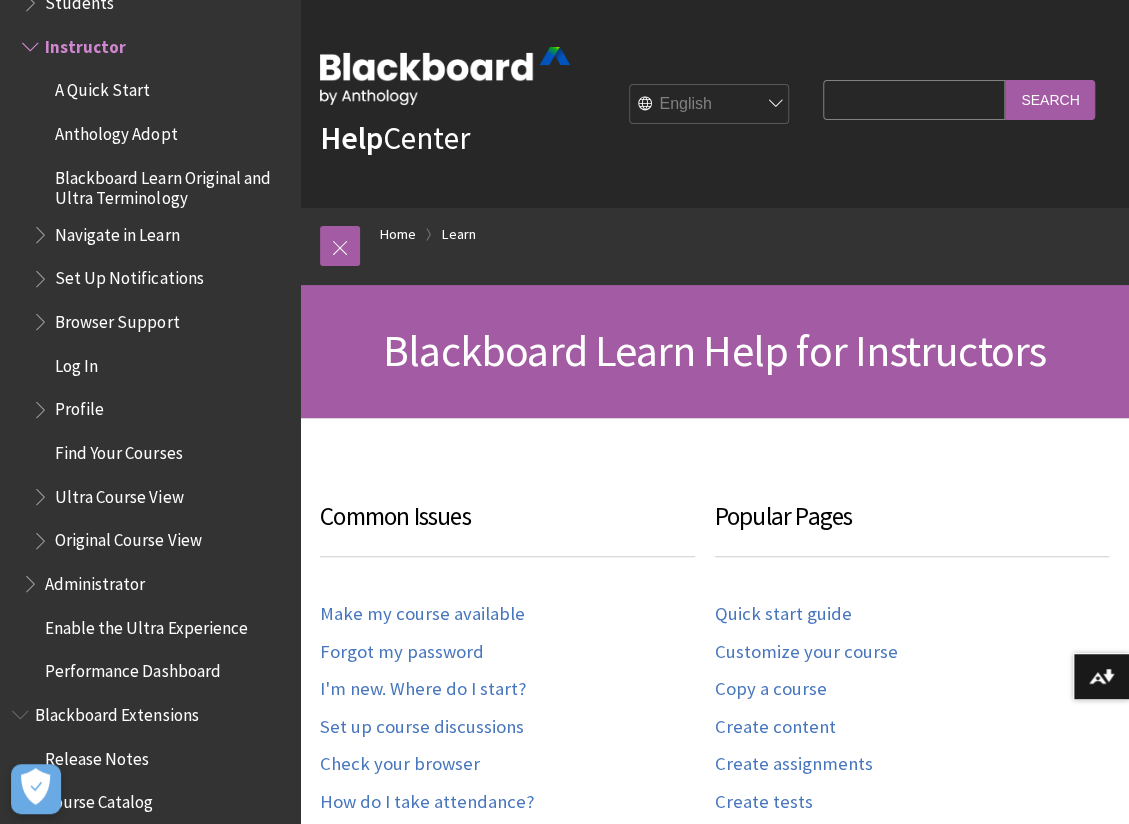click on "Search Query" at bounding box center [914, 99] 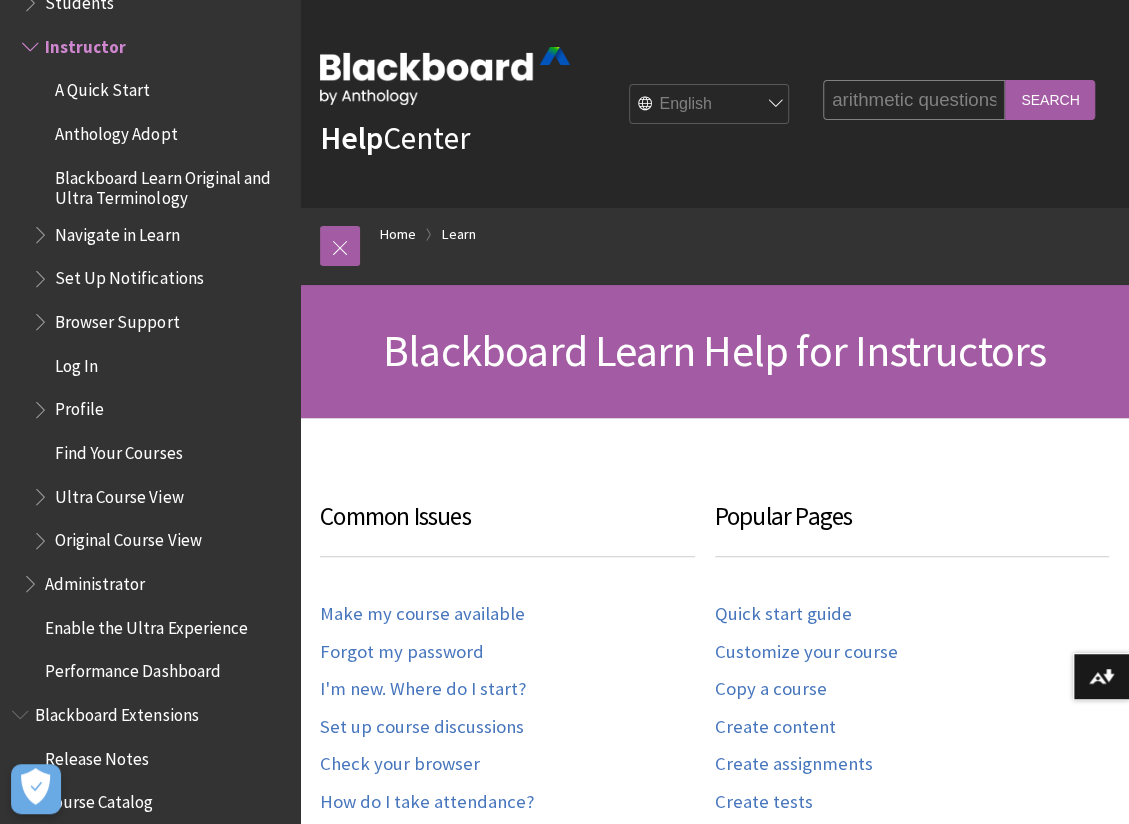 type on "arithmetic questions" 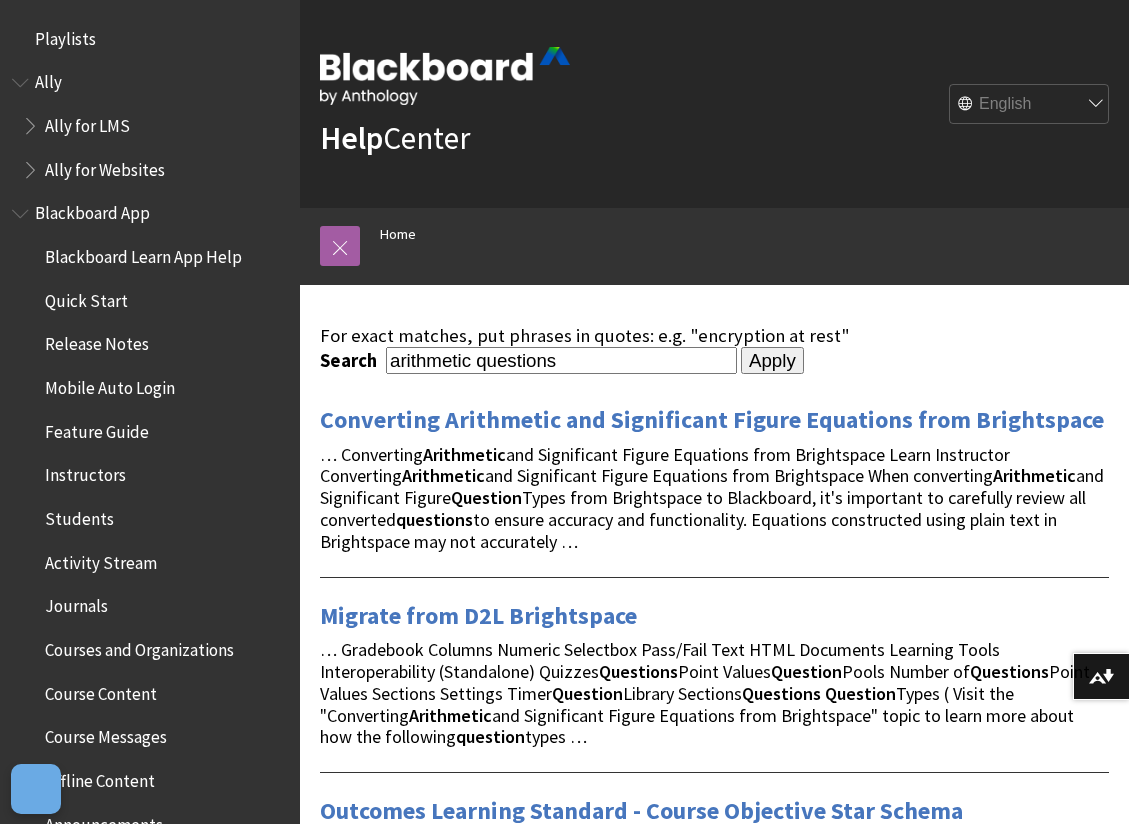 scroll, scrollTop: 0, scrollLeft: 0, axis: both 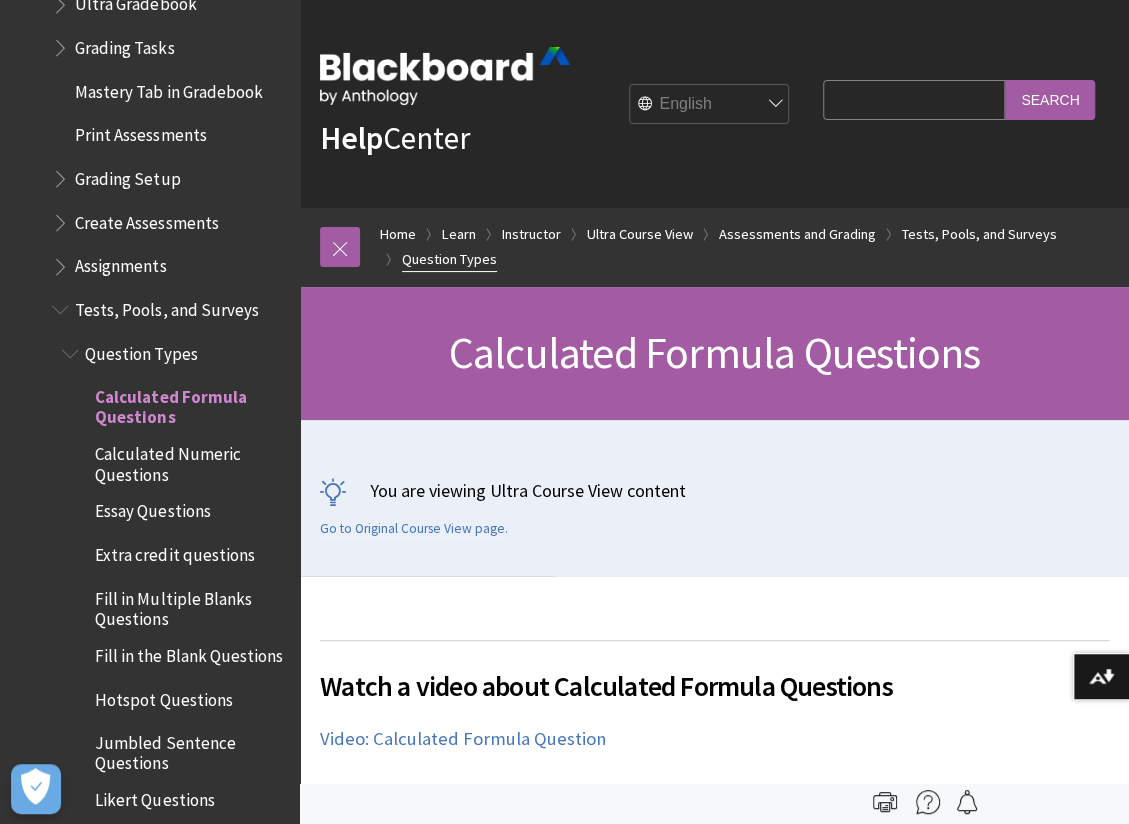 click on "Question Types" at bounding box center (449, 259) 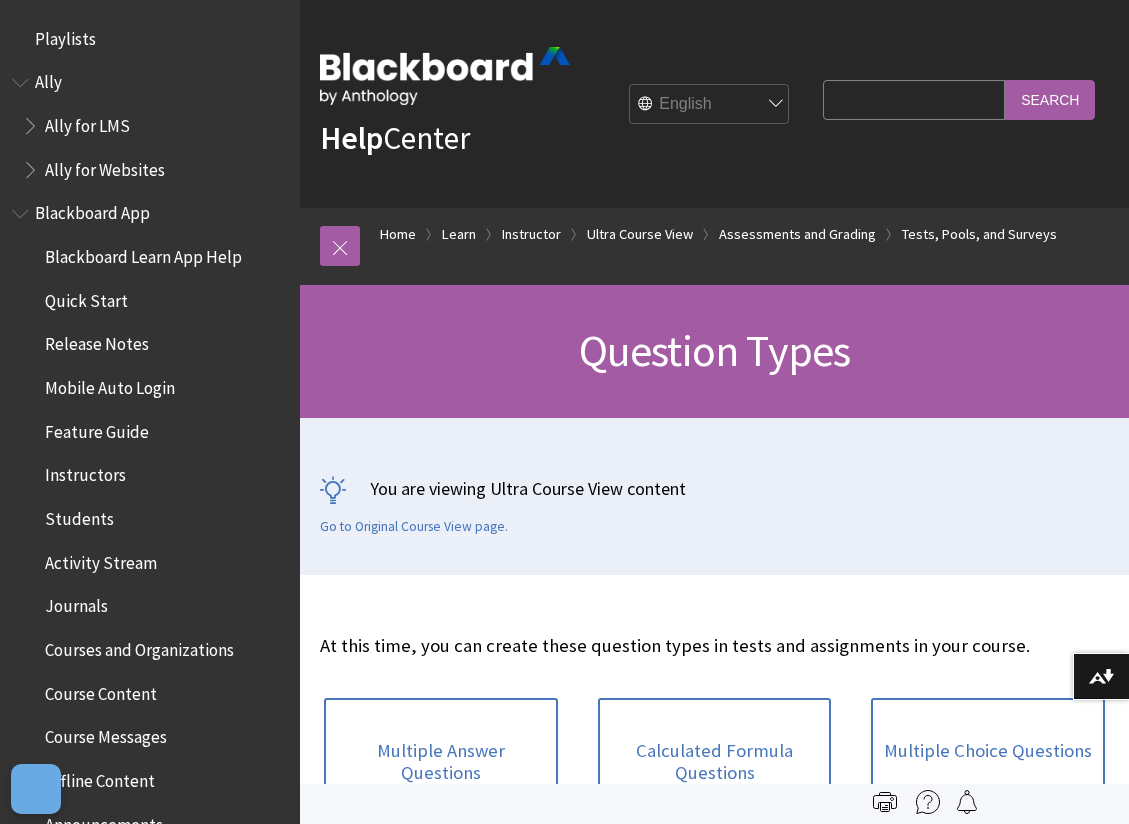 scroll, scrollTop: 0, scrollLeft: 0, axis: both 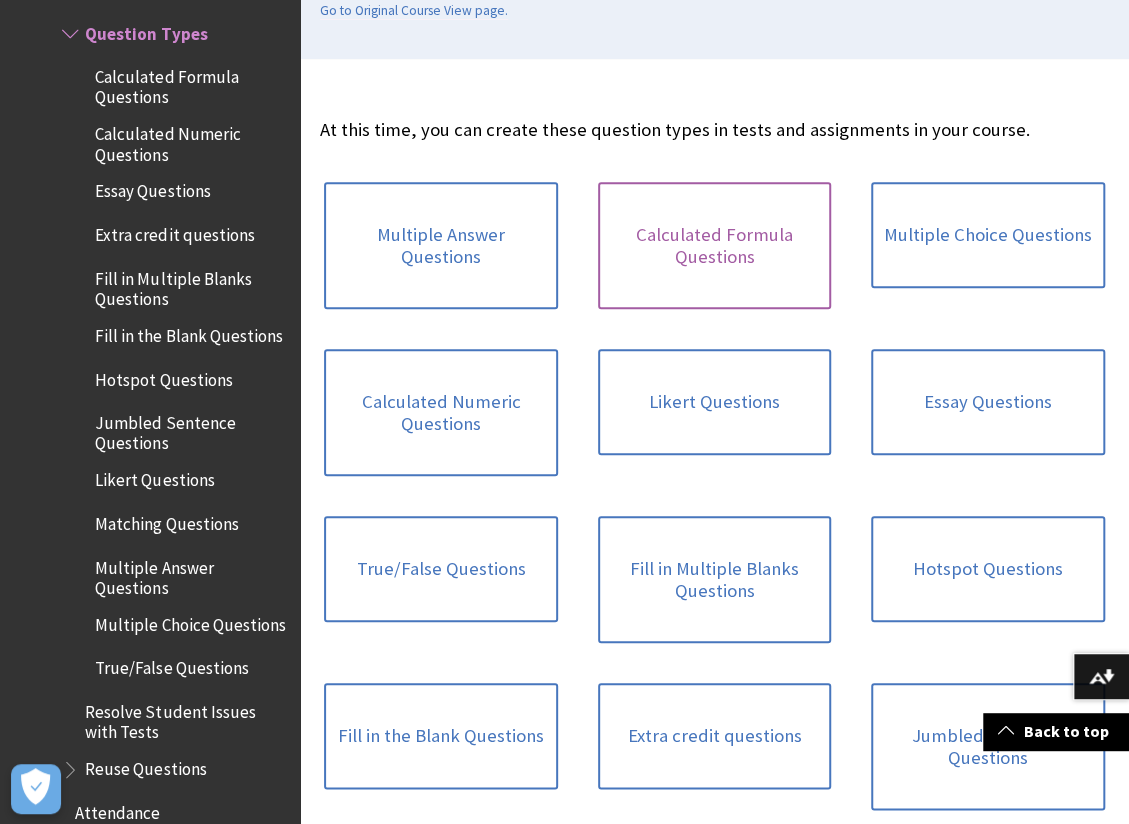 click on "Calculated Formula Questions" at bounding box center [715, 245] 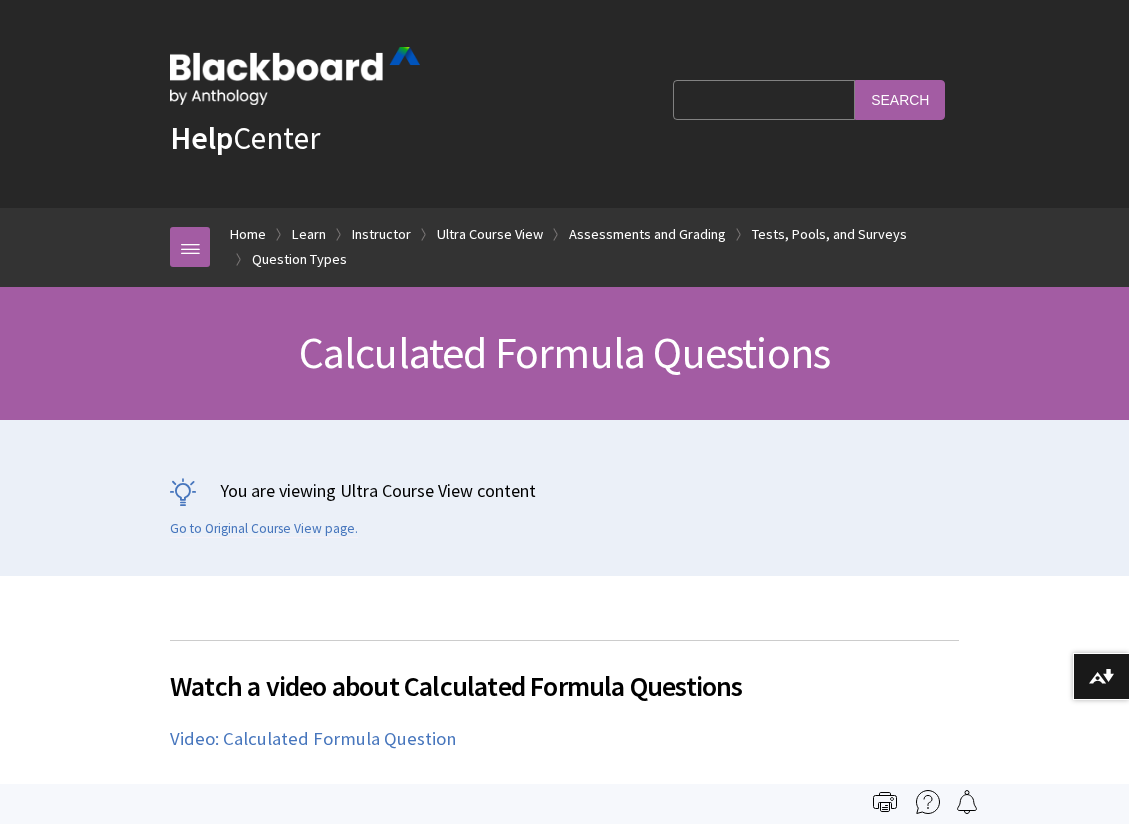 scroll, scrollTop: 0, scrollLeft: 0, axis: both 